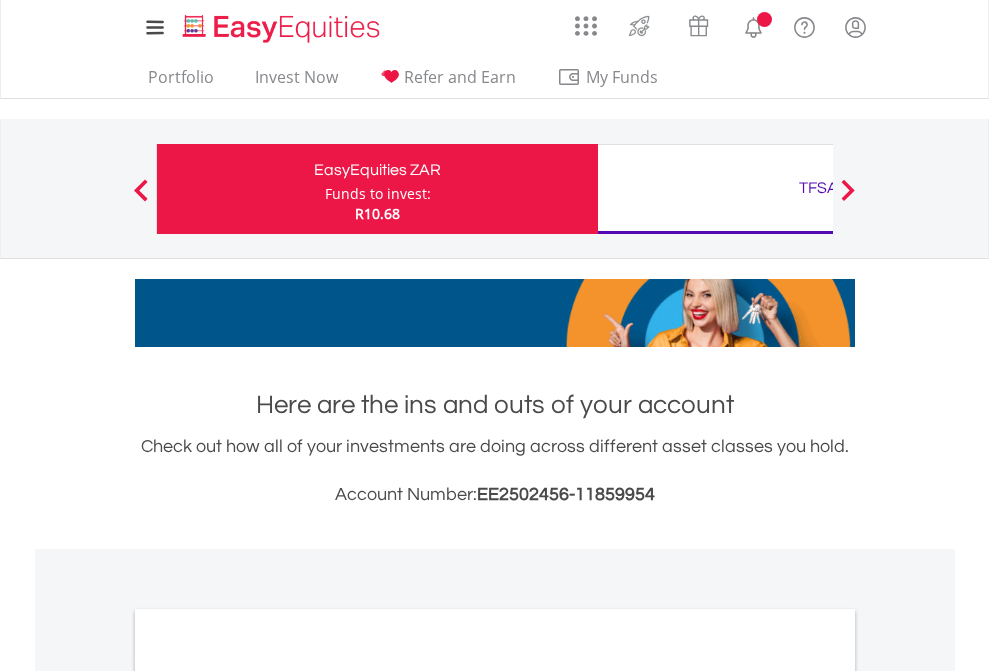 scroll, scrollTop: 0, scrollLeft: 0, axis: both 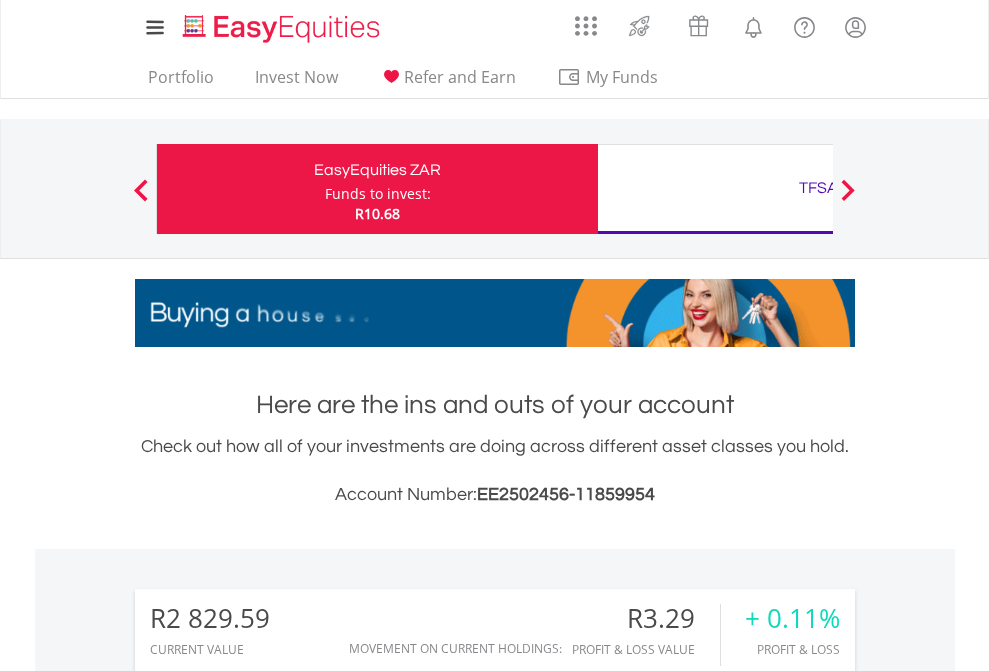 click on "Funds to invest:" at bounding box center (378, 194) 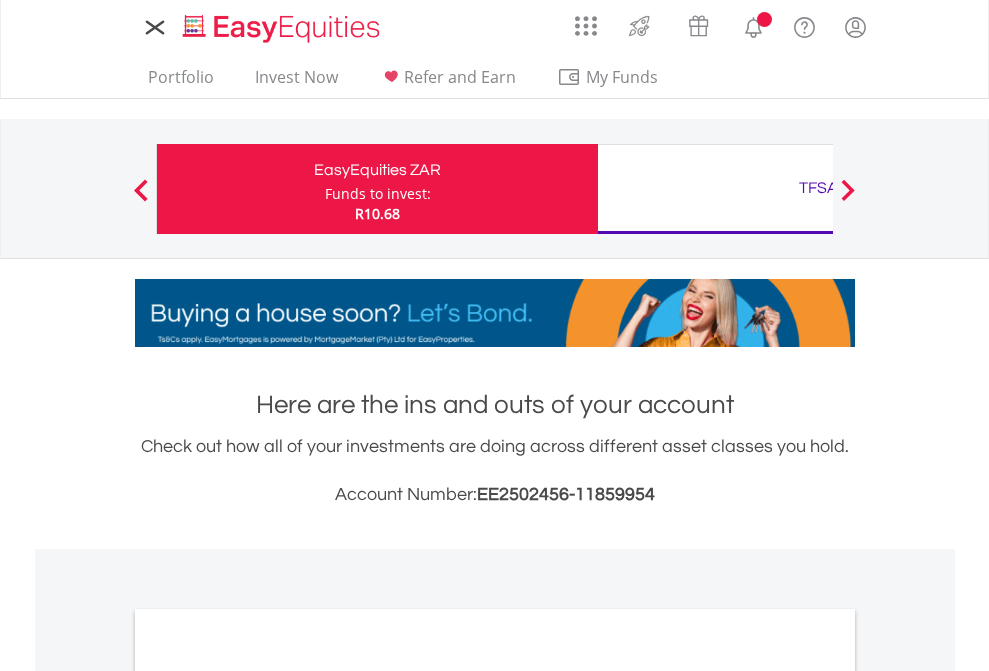 scroll, scrollTop: 0, scrollLeft: 0, axis: both 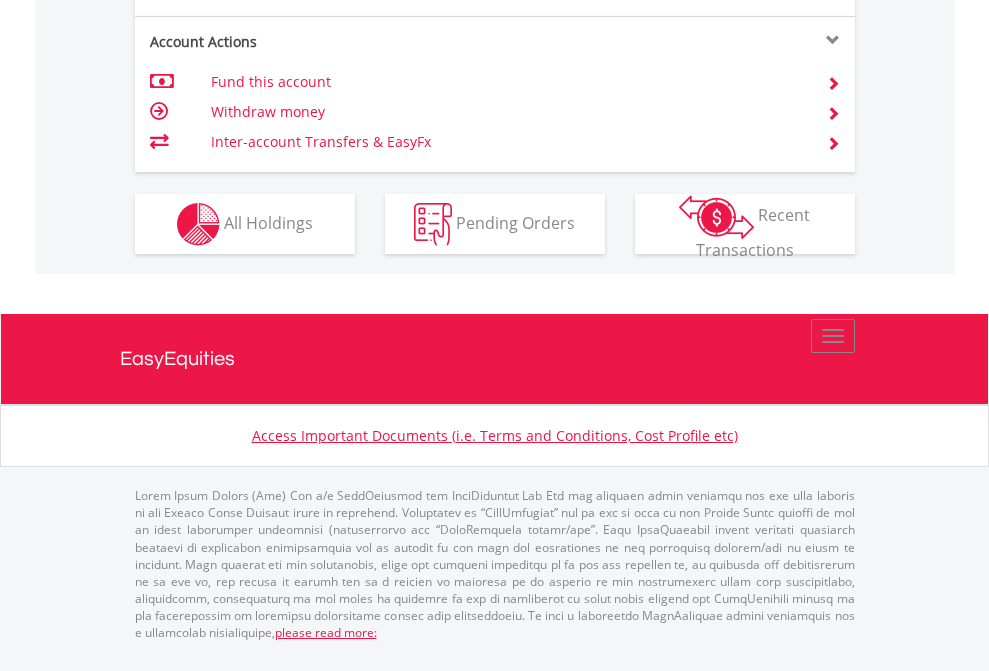 click on "Investment types" at bounding box center (706, -337) 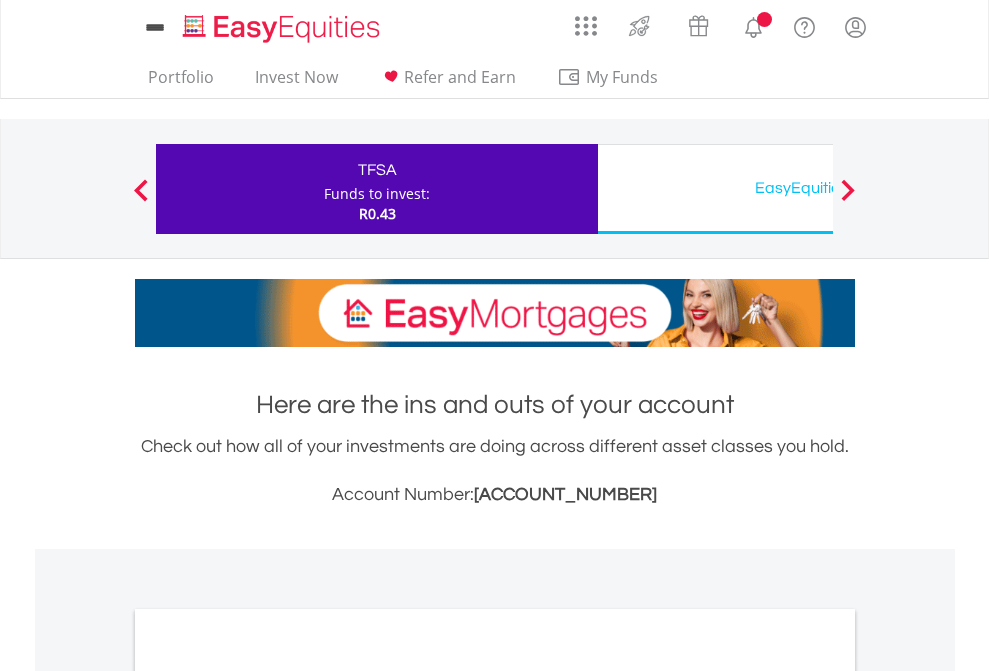 scroll, scrollTop: 0, scrollLeft: 0, axis: both 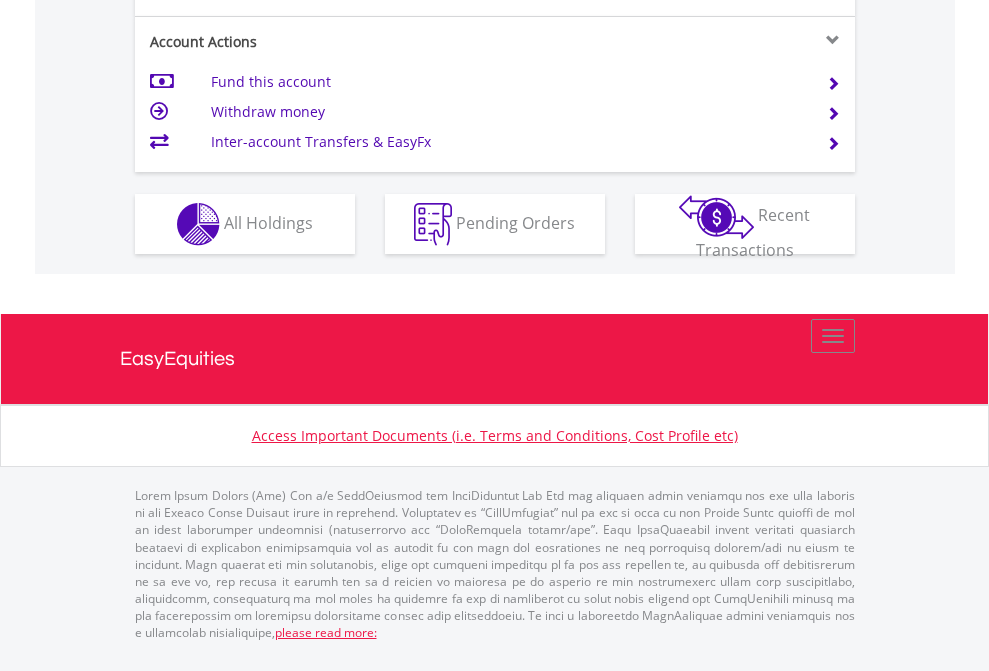 click on "Investment types" at bounding box center [706, -337] 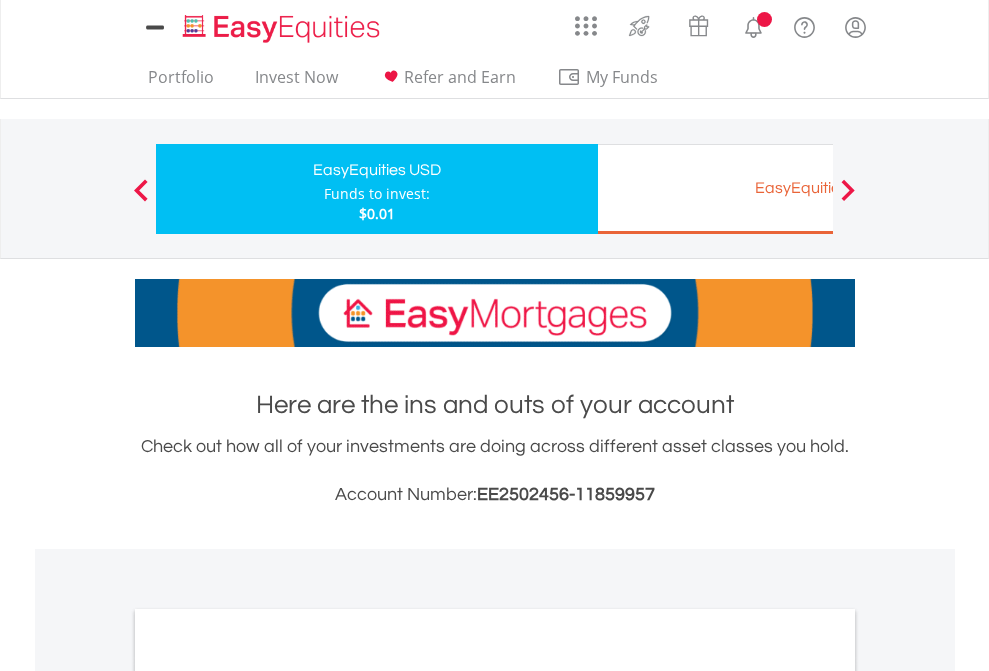 scroll, scrollTop: 0, scrollLeft: 0, axis: both 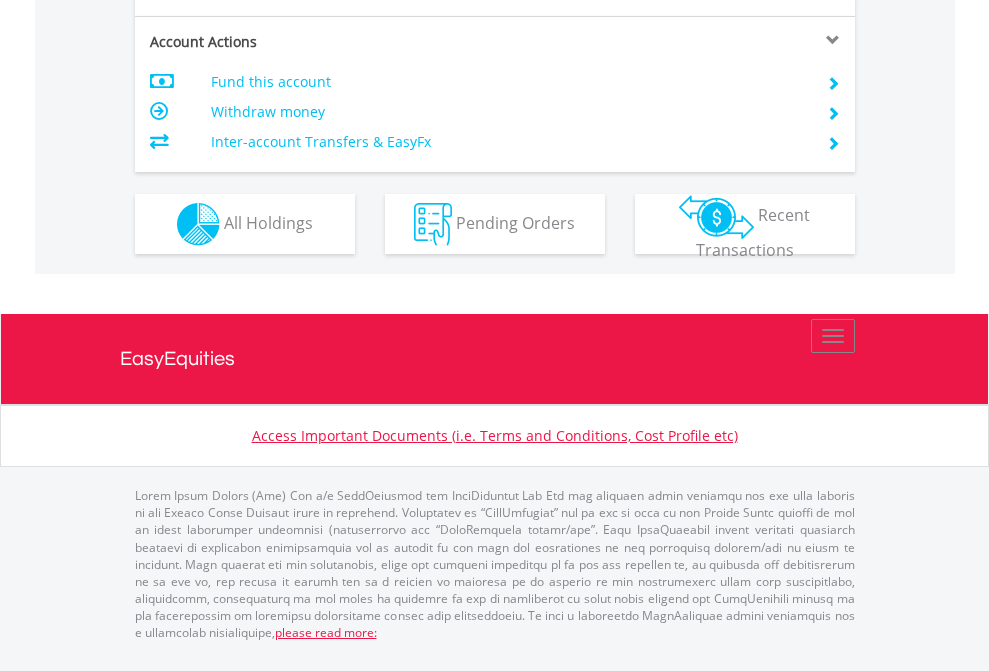 click on "Investment types" at bounding box center (706, -337) 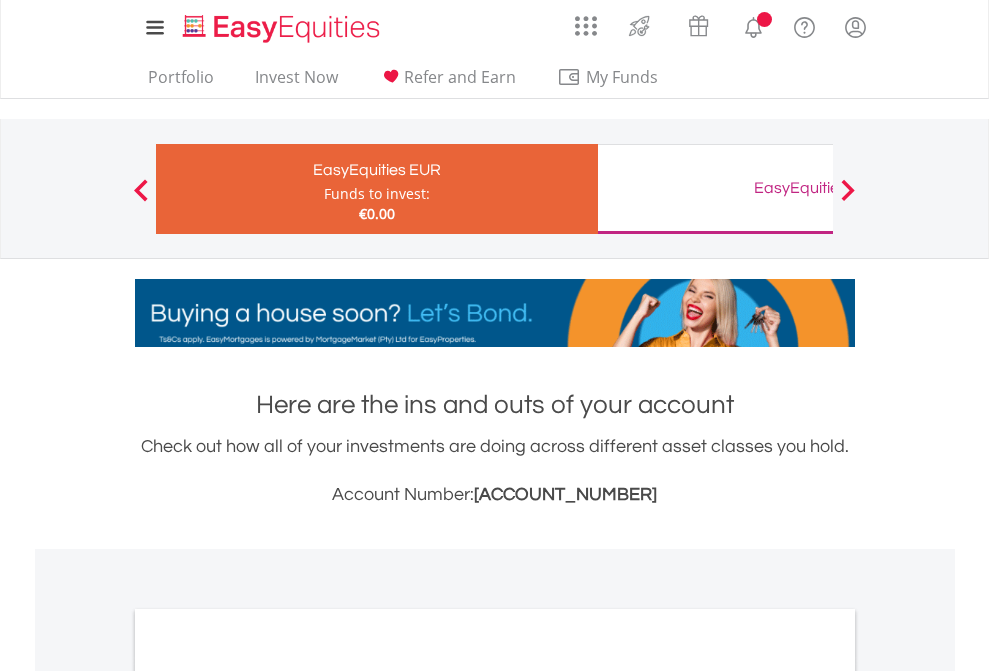 scroll, scrollTop: 0, scrollLeft: 0, axis: both 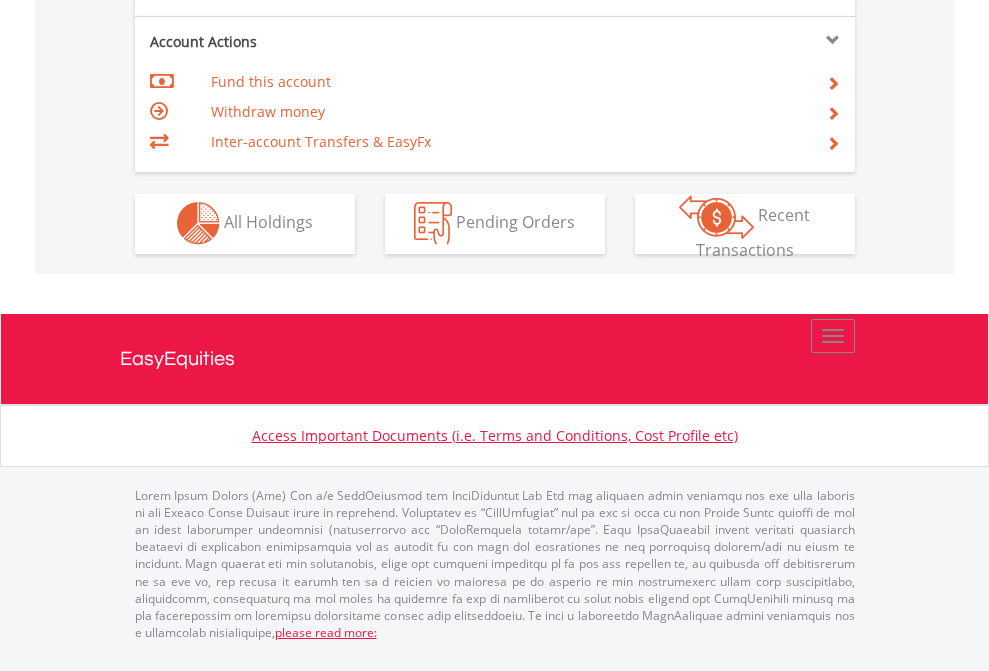 click on "Investment types" at bounding box center (706, -353) 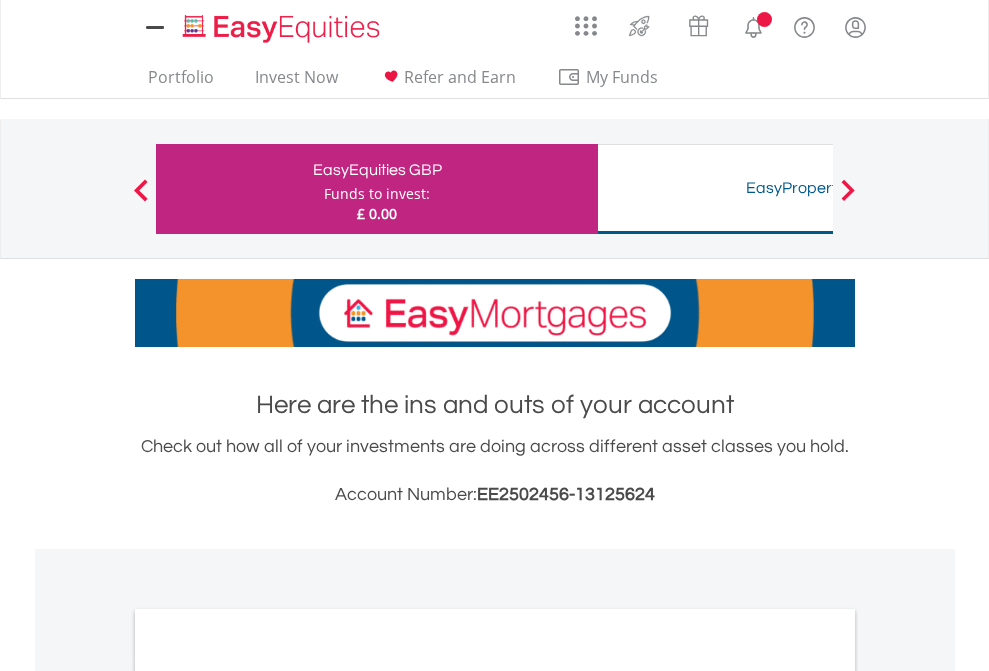 scroll, scrollTop: 0, scrollLeft: 0, axis: both 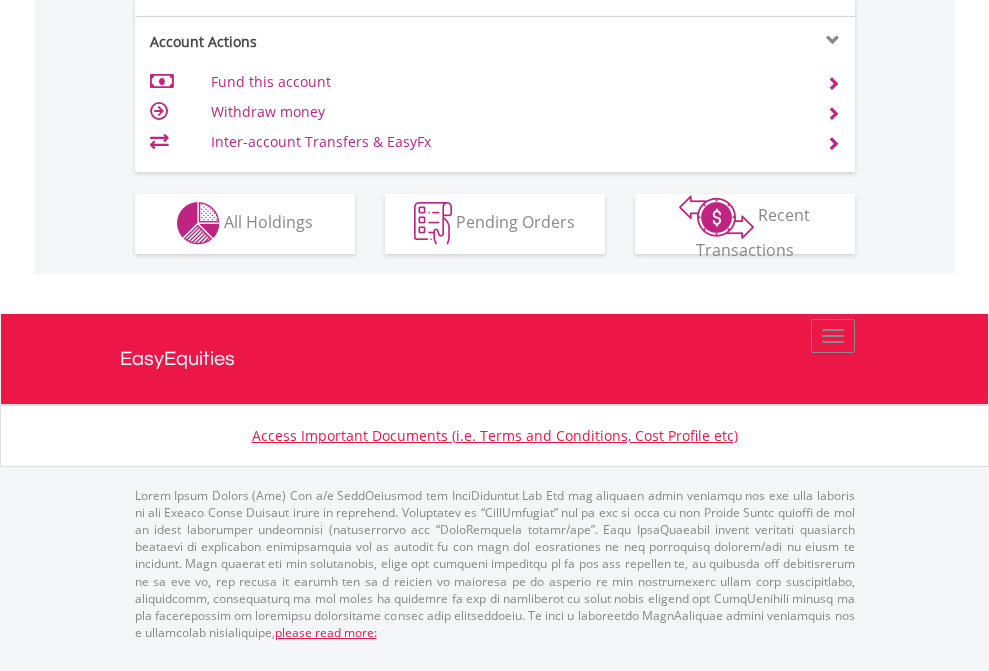 click on "Investment types" at bounding box center (706, -353) 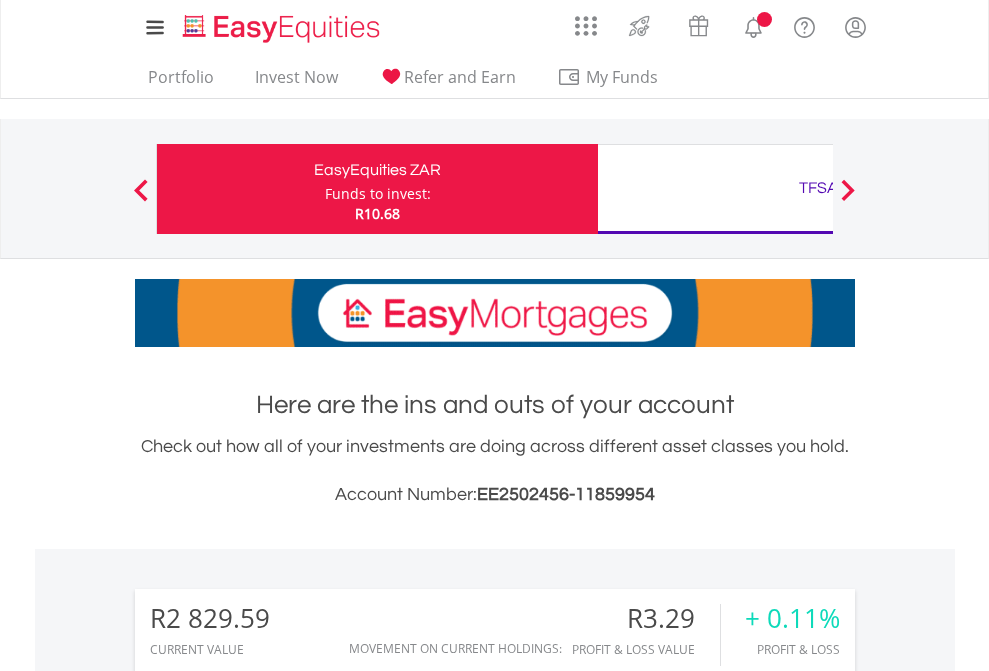 scroll, scrollTop: 1573, scrollLeft: 0, axis: vertical 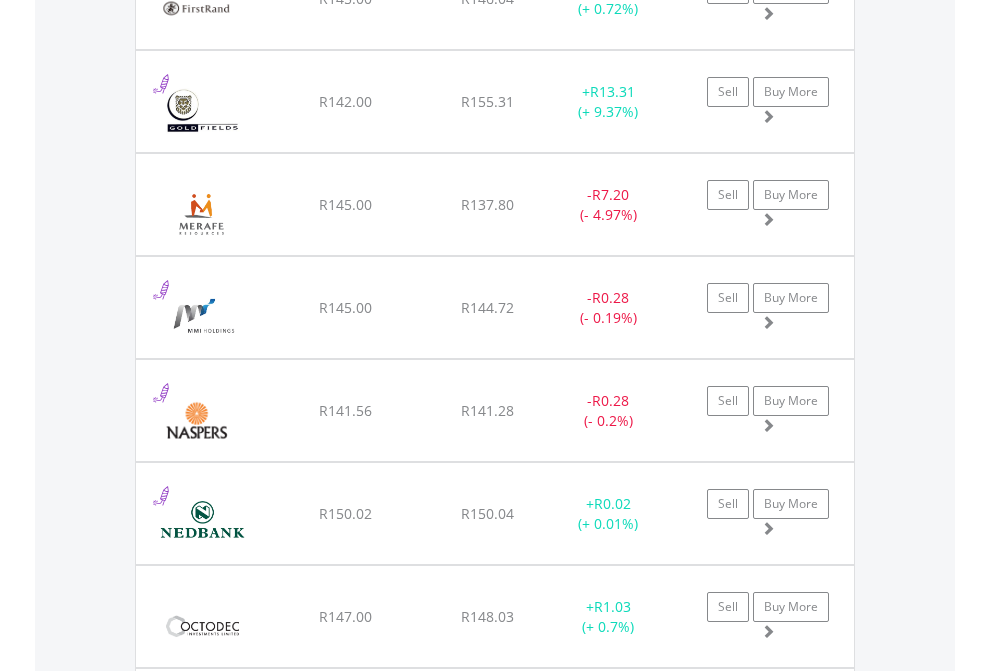 click on "TFSA" at bounding box center (818, -2116) 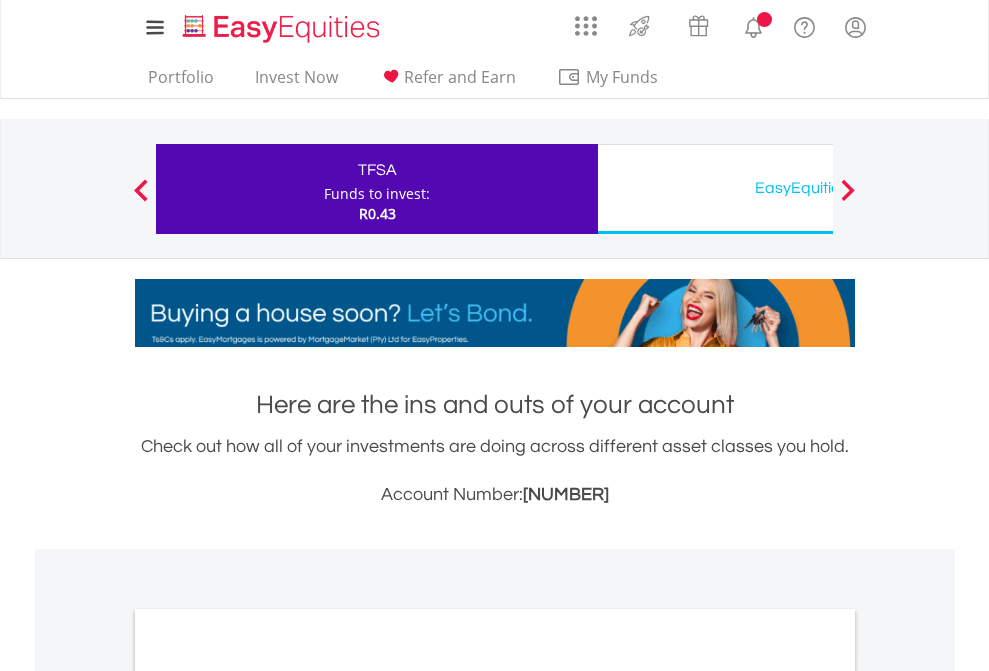 scroll, scrollTop: 1202, scrollLeft: 0, axis: vertical 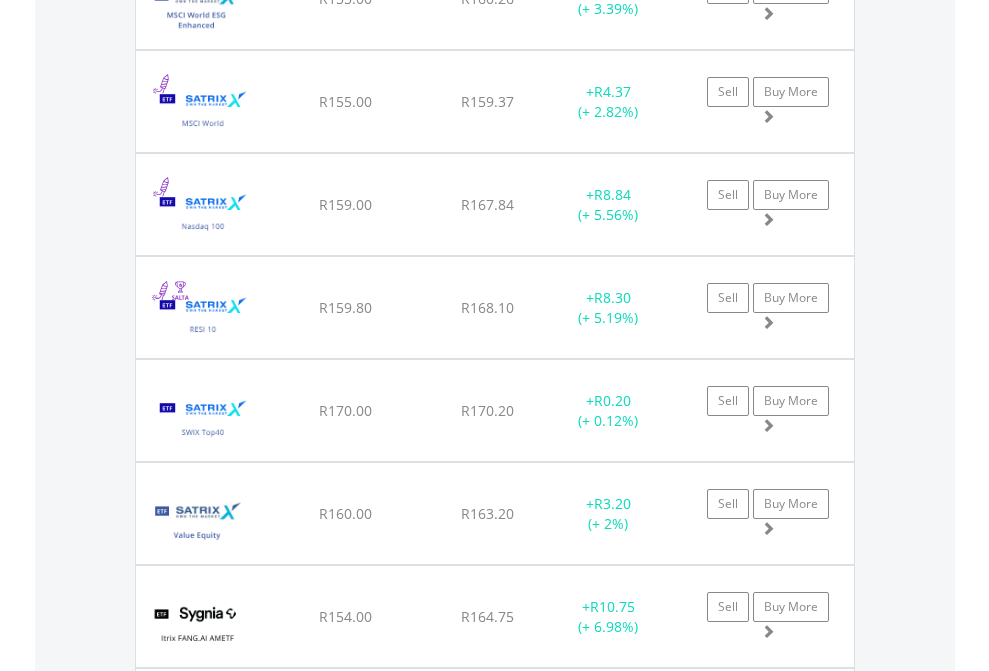 click on "EasyEquities USD" at bounding box center (818, -2116) 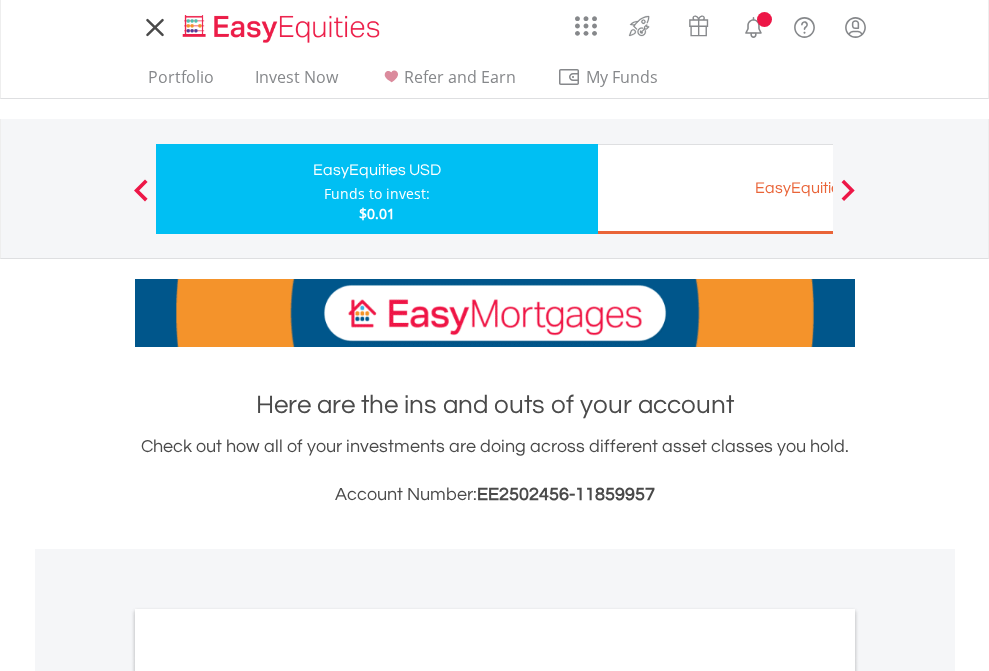 scroll, scrollTop: 0, scrollLeft: 0, axis: both 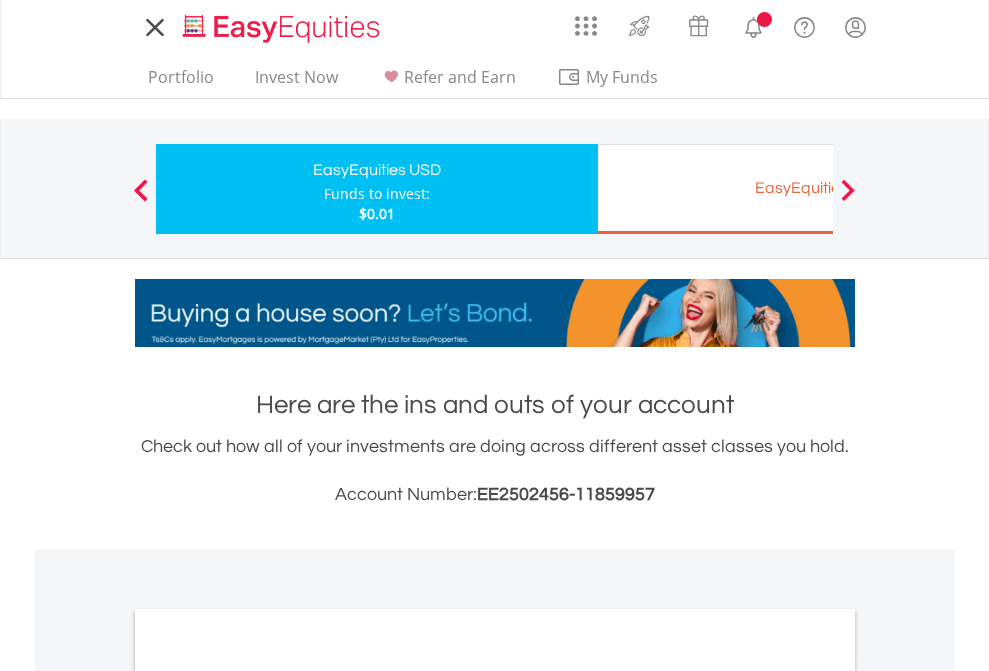 click on "All Holdings" at bounding box center [268, 1096] 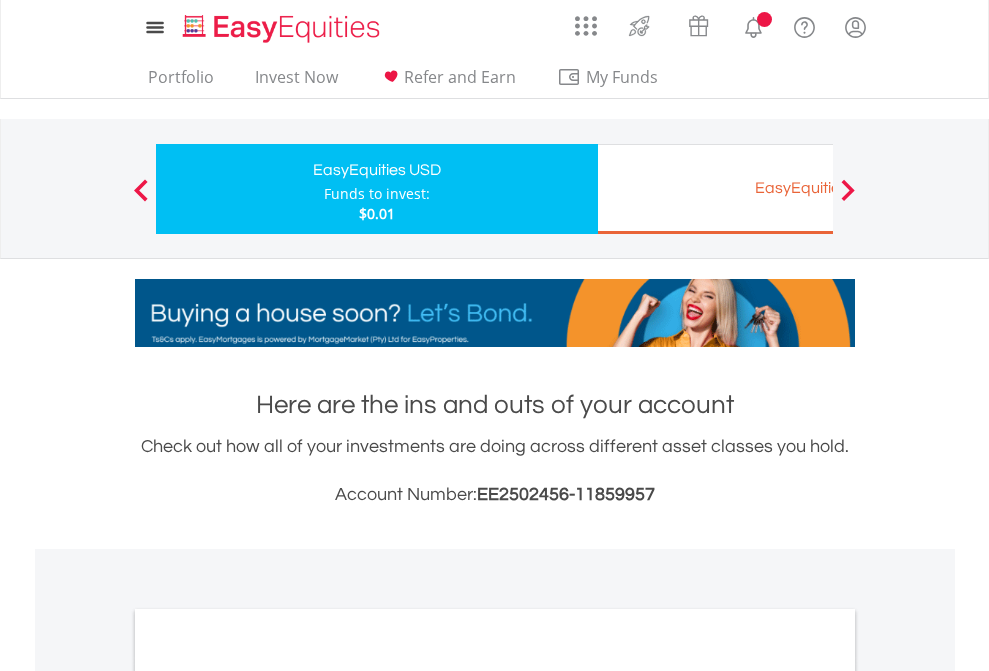scroll, scrollTop: 1202, scrollLeft: 0, axis: vertical 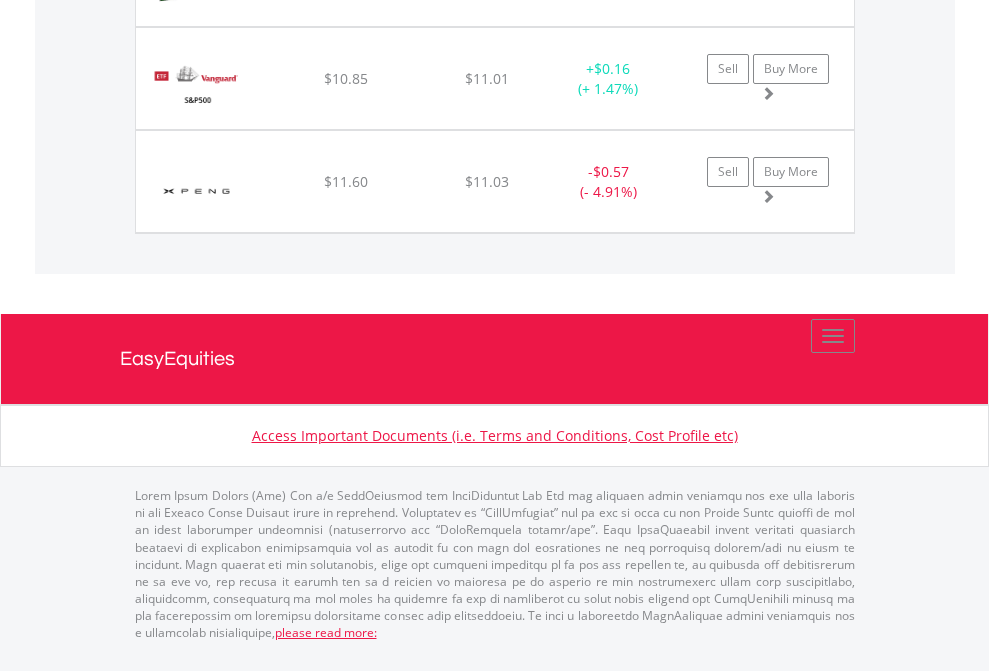 click on "EasyEquities EUR" at bounding box center (818, -1689) 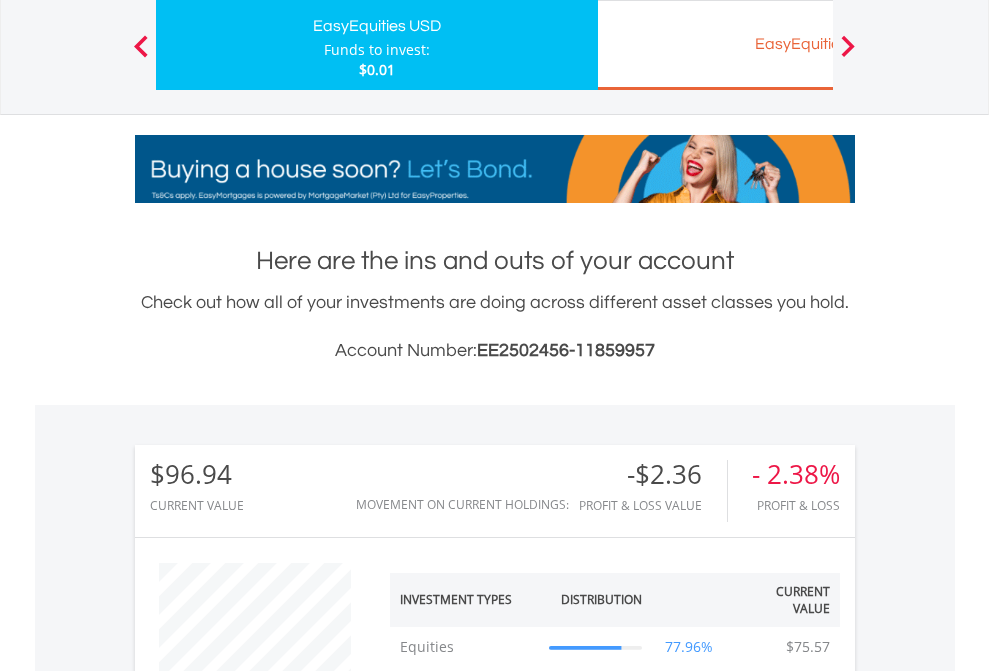 scroll, scrollTop: 999808, scrollLeft: 999687, axis: both 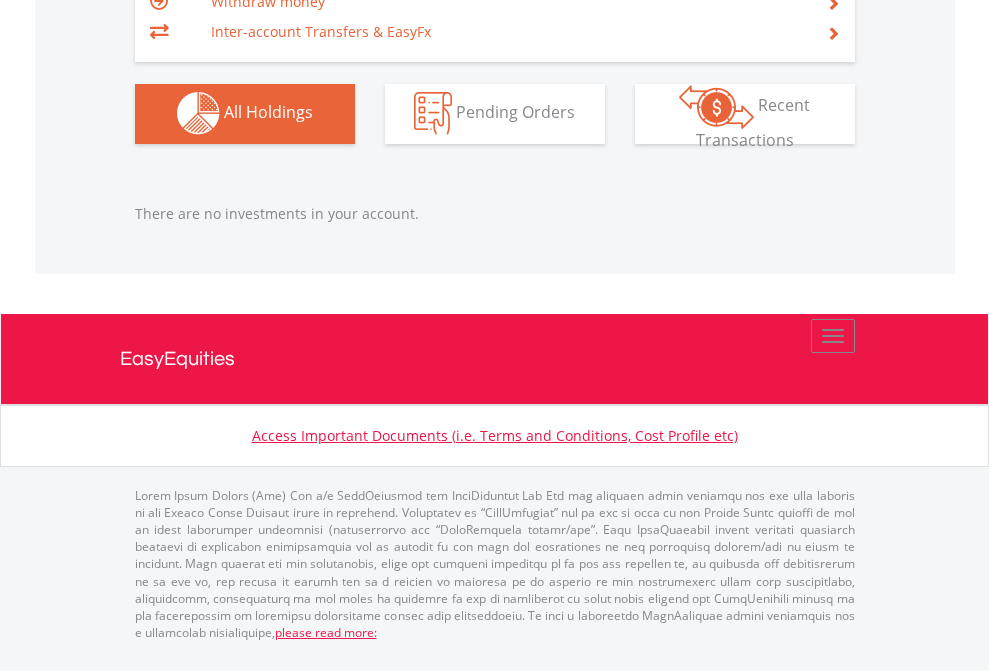 click on "EasyEquities GBP" at bounding box center (818, -1142) 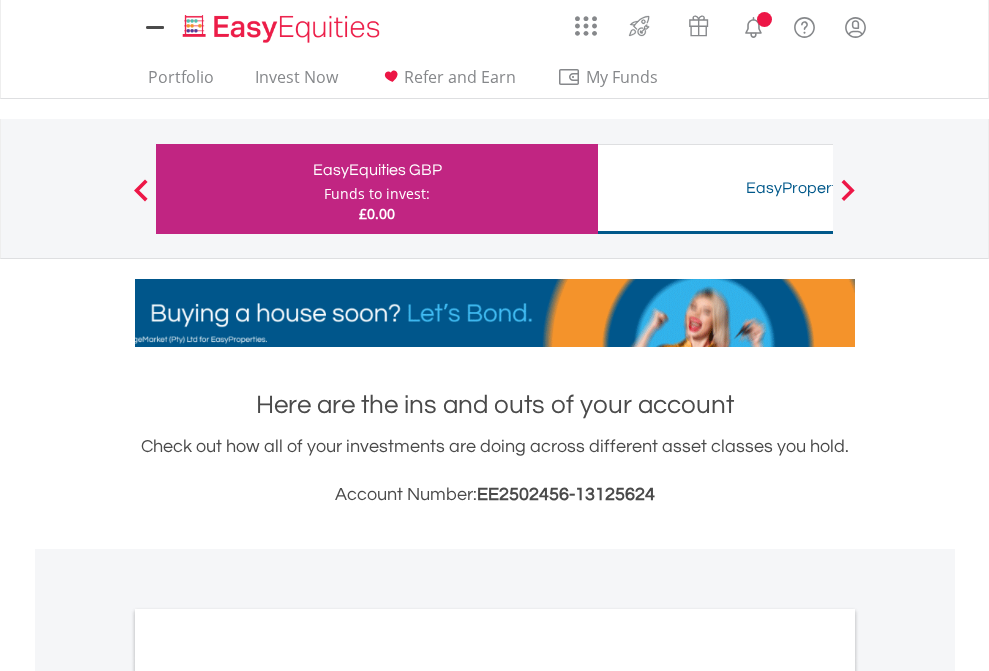 click on "All Holdings" at bounding box center (268, 1096) 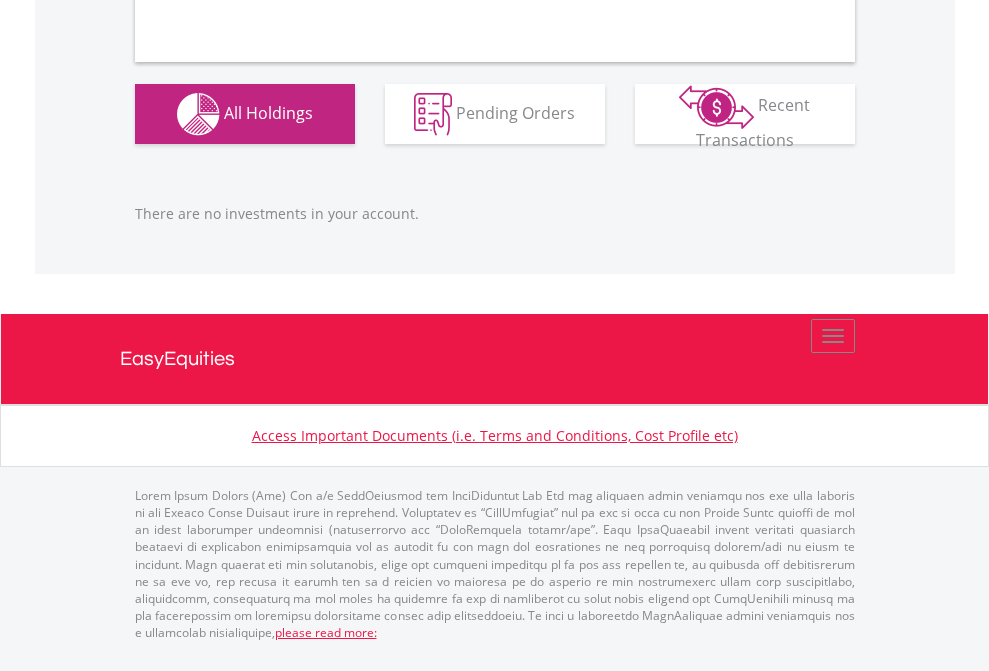 scroll, scrollTop: 1980, scrollLeft: 0, axis: vertical 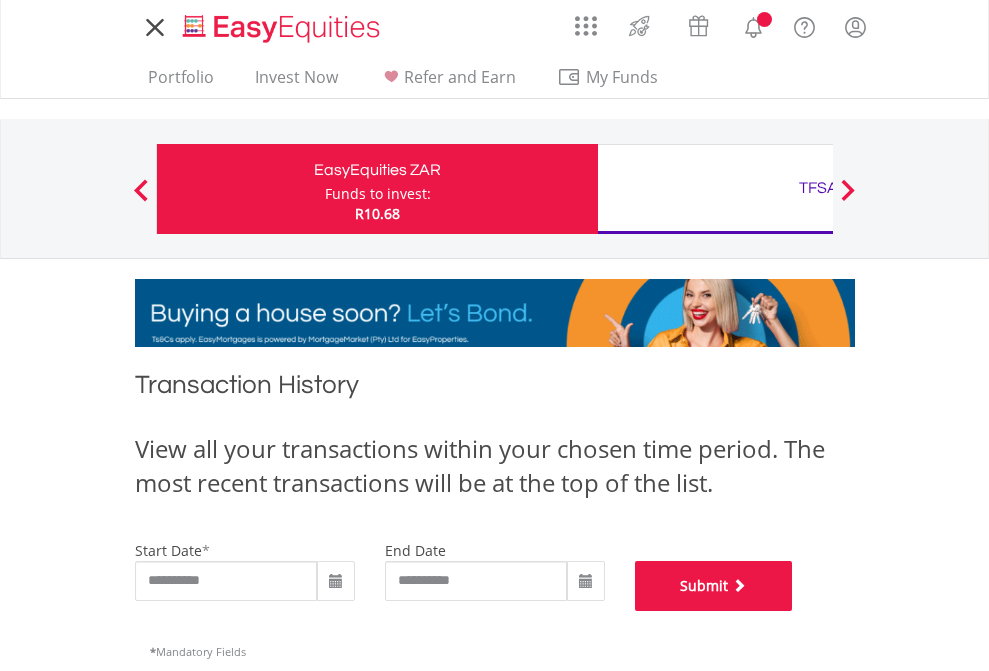 click on "Submit" at bounding box center [714, 586] 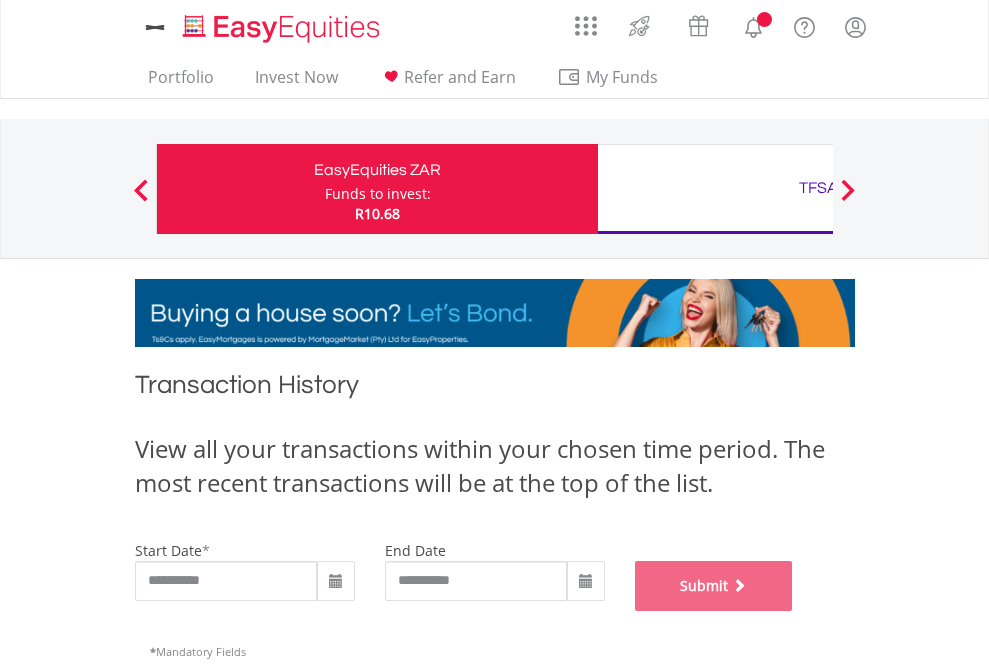 scroll, scrollTop: 811, scrollLeft: 0, axis: vertical 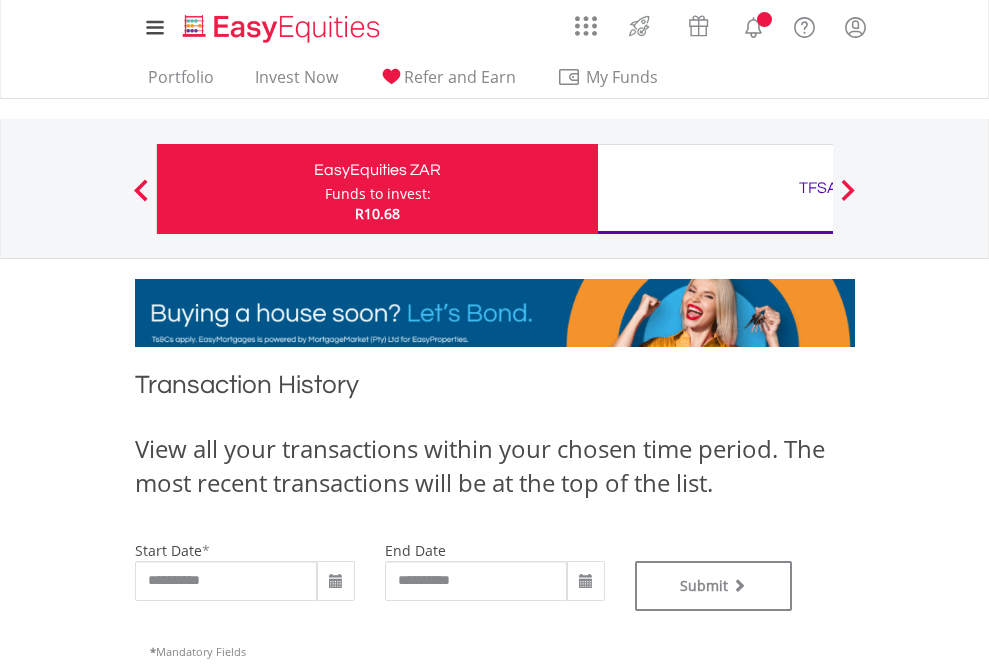 click on "TFSA" at bounding box center (818, 188) 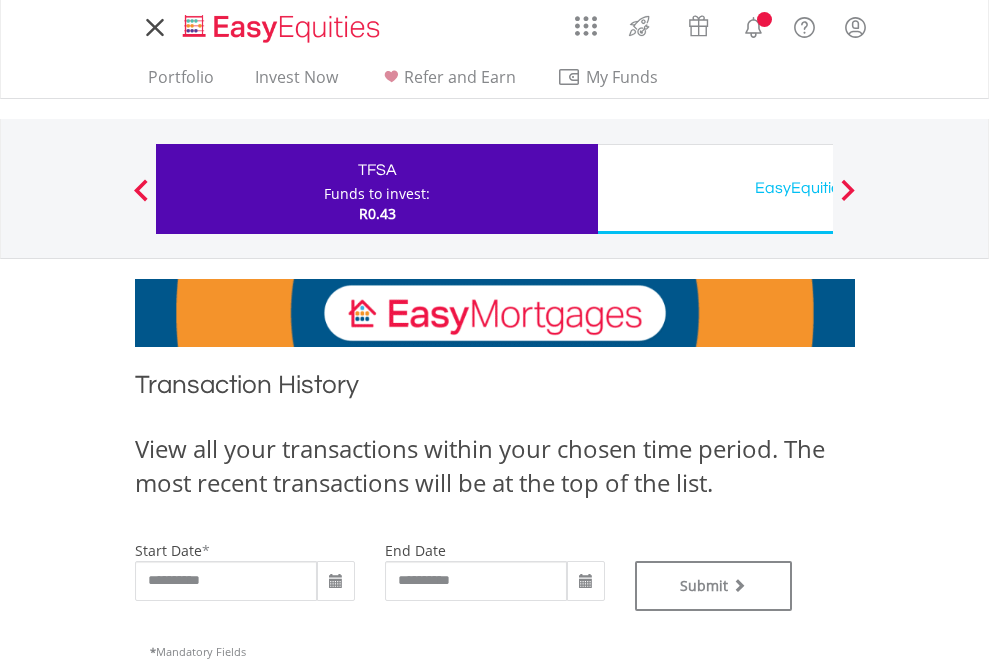 scroll, scrollTop: 0, scrollLeft: 0, axis: both 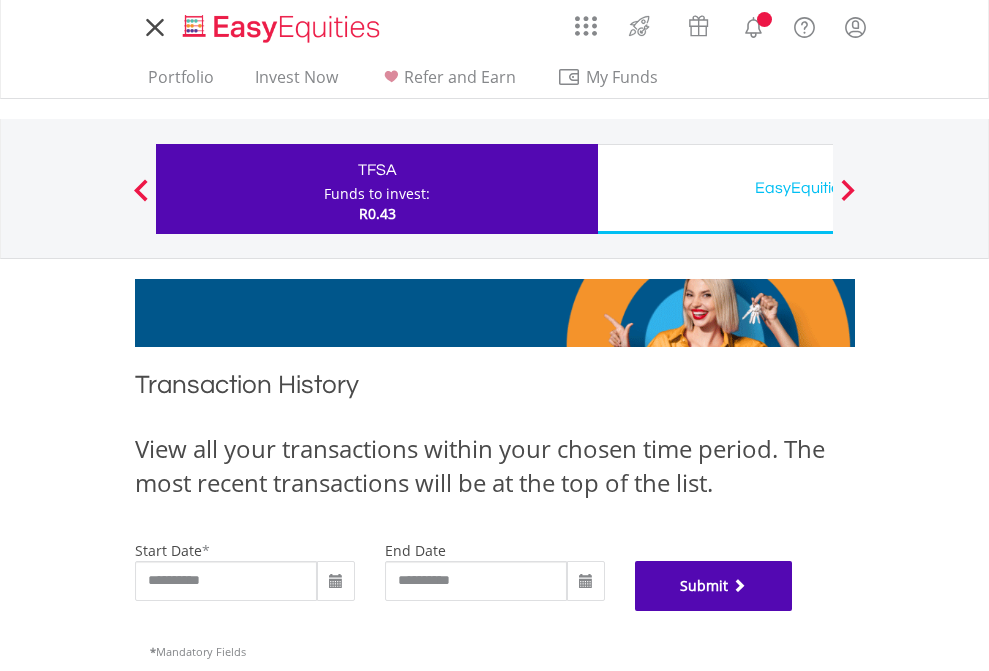 click on "Submit" at bounding box center [714, 586] 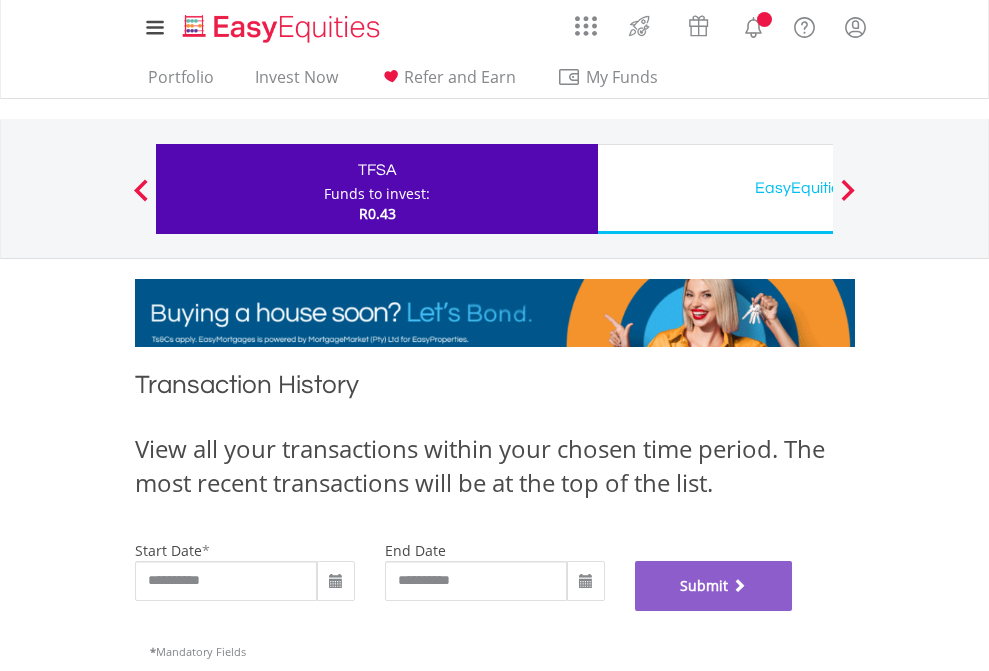 scroll, scrollTop: 811, scrollLeft: 0, axis: vertical 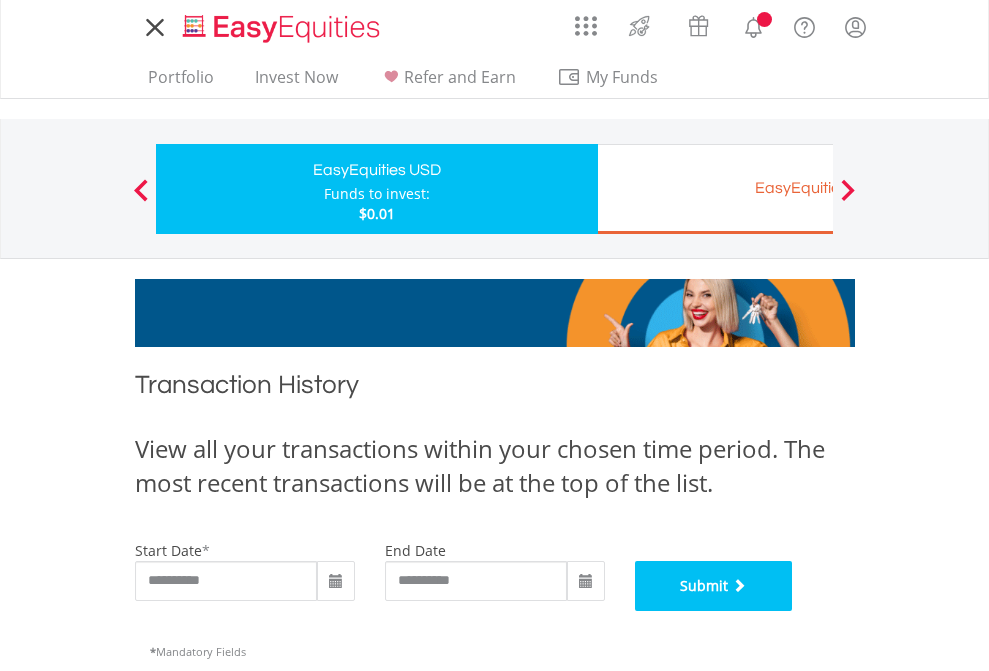 click on "Submit" at bounding box center (714, 586) 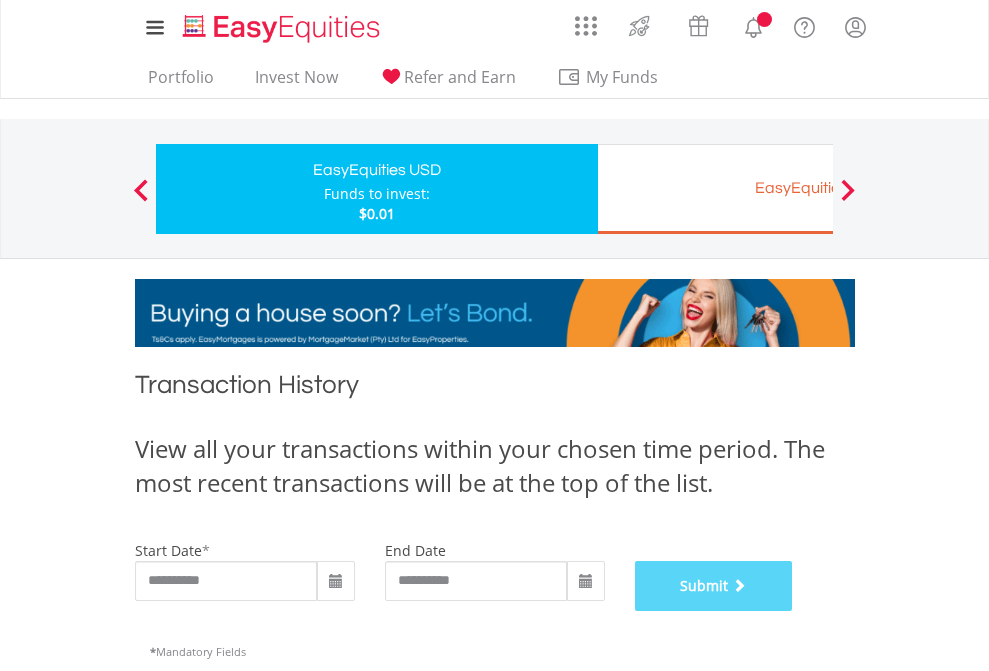 scroll, scrollTop: 811, scrollLeft: 0, axis: vertical 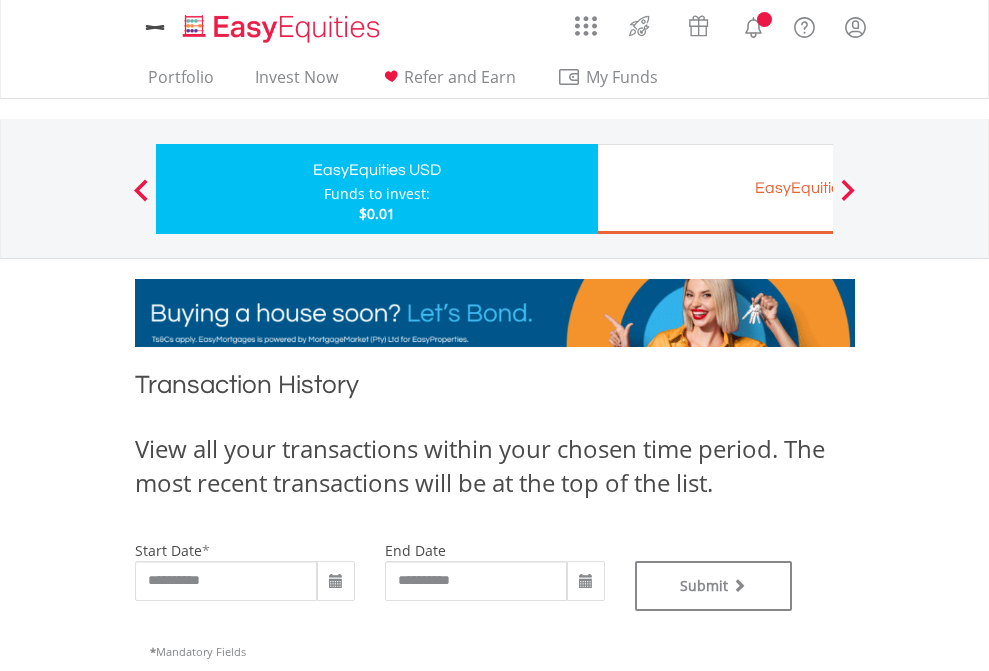 click on "EasyEquities EUR" at bounding box center (818, 188) 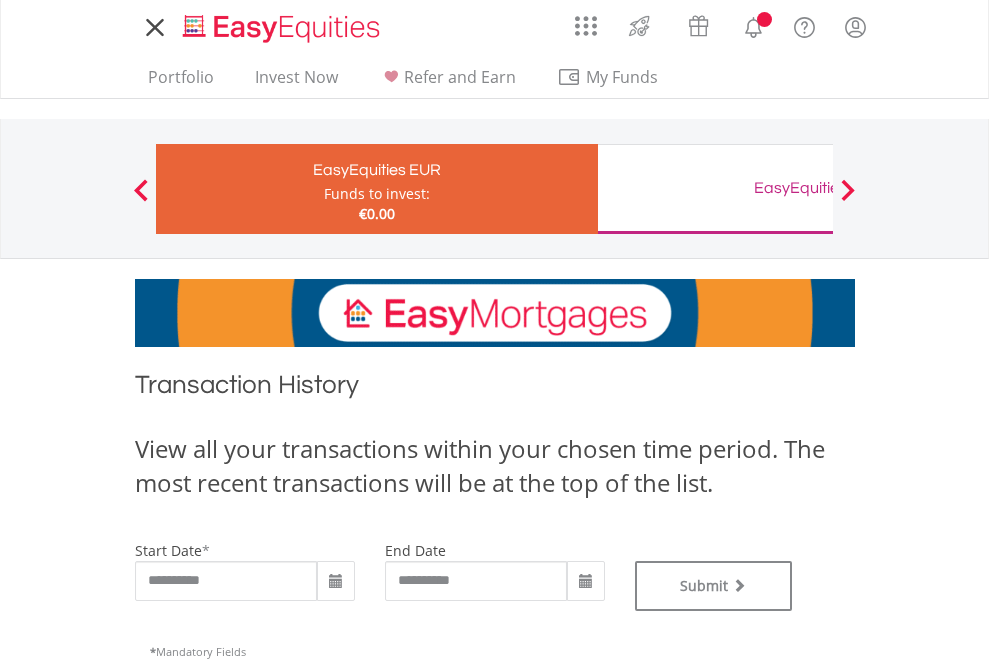 scroll, scrollTop: 0, scrollLeft: 0, axis: both 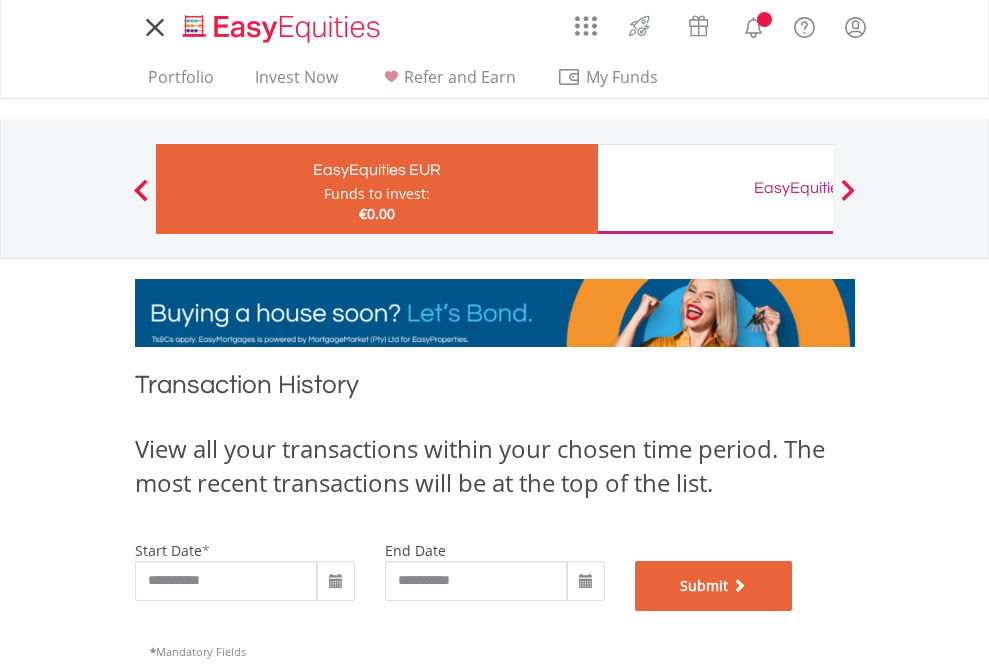 click on "Submit" at bounding box center (714, 586) 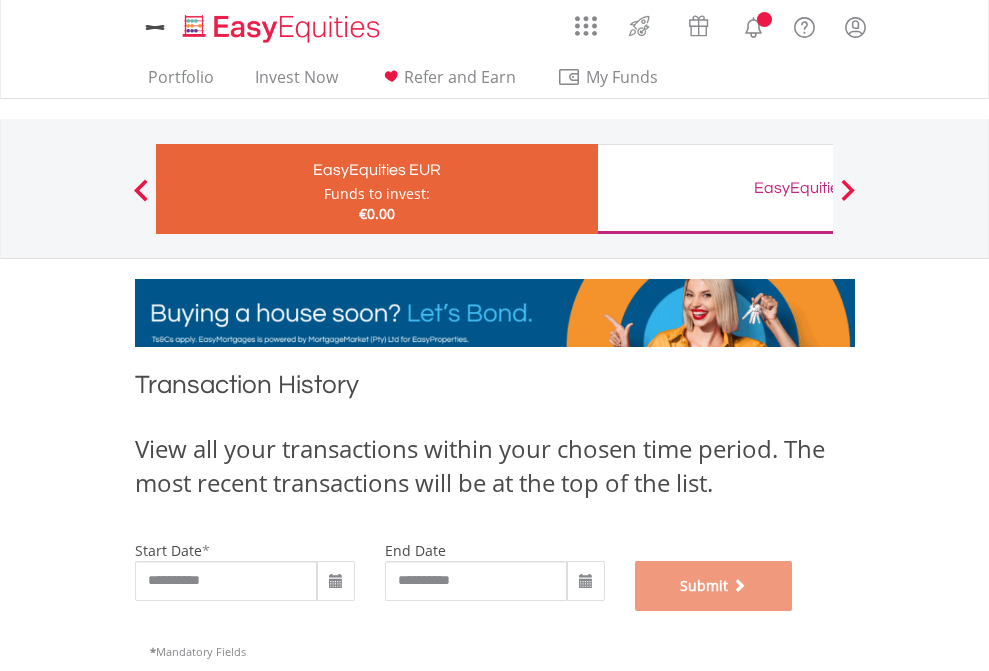 scroll, scrollTop: 811, scrollLeft: 0, axis: vertical 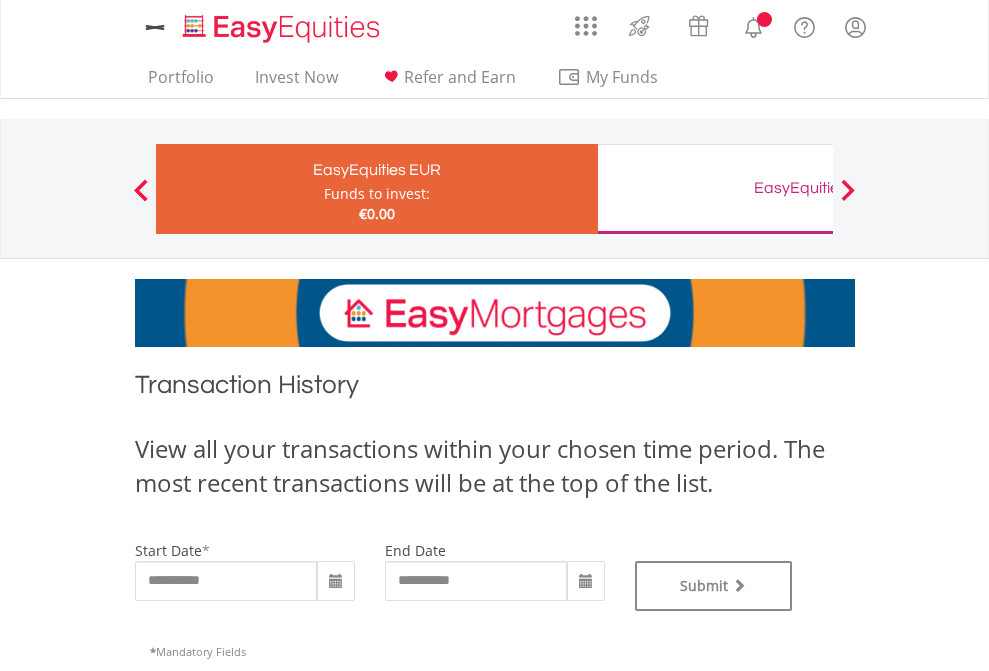 click on "EasyEquities GBP" at bounding box center (818, 188) 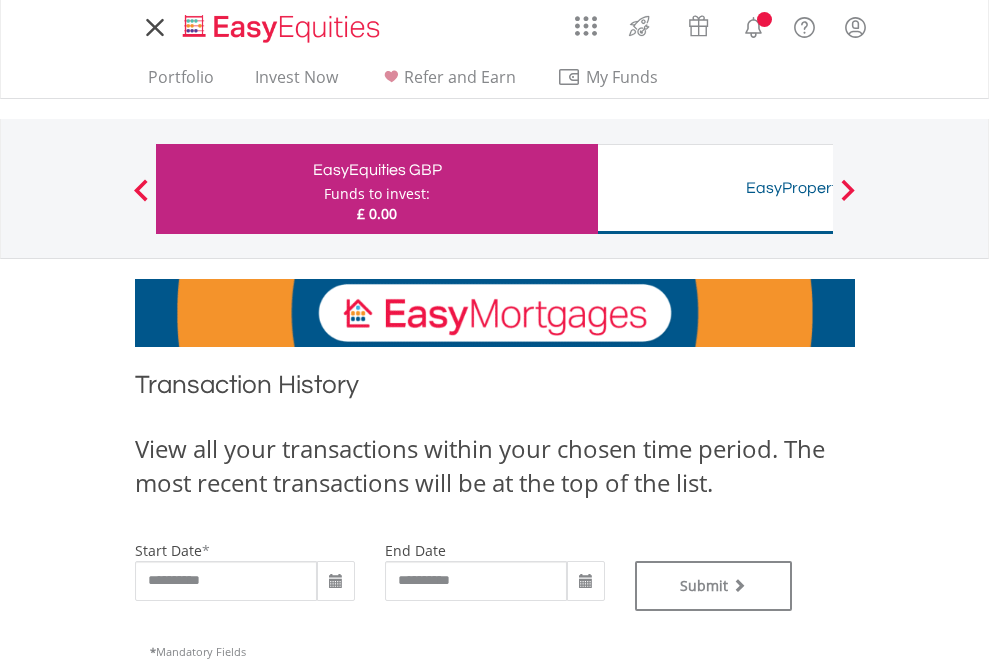 scroll, scrollTop: 0, scrollLeft: 0, axis: both 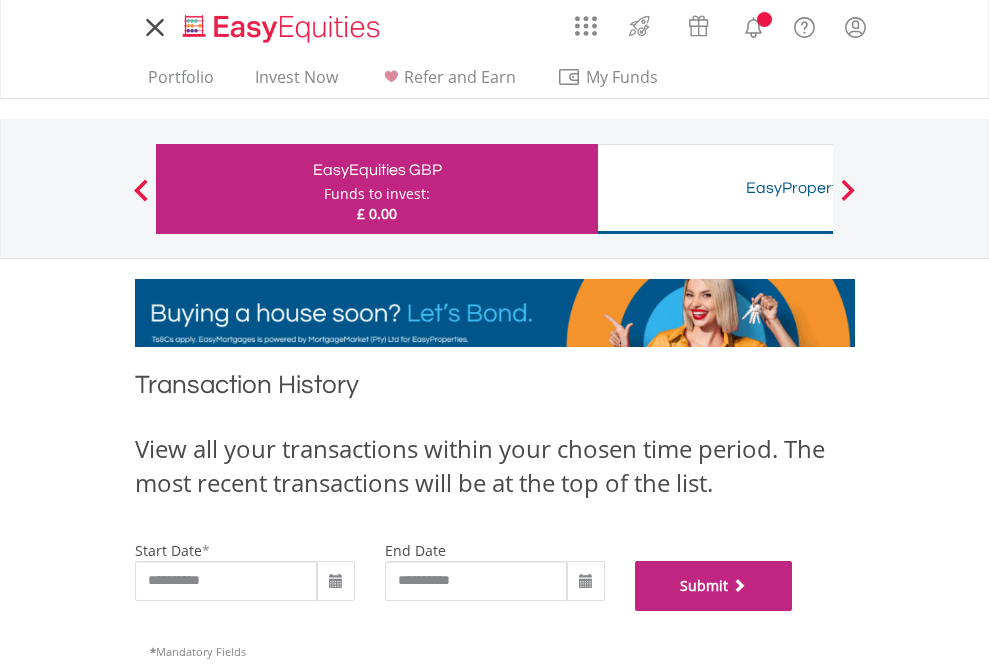 click on "Submit" at bounding box center (714, 586) 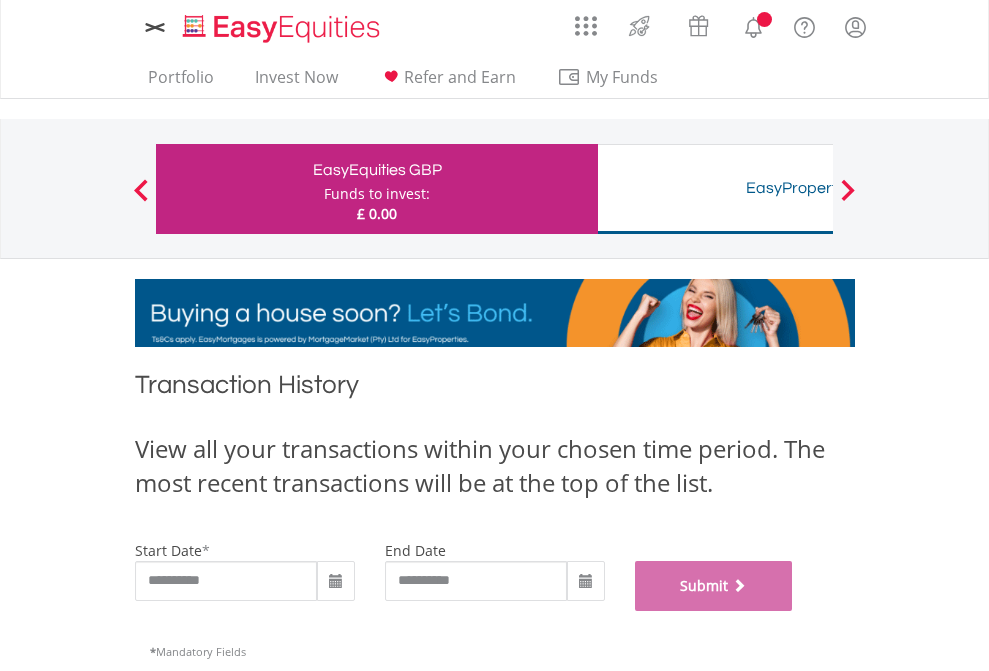 scroll, scrollTop: 811, scrollLeft: 0, axis: vertical 